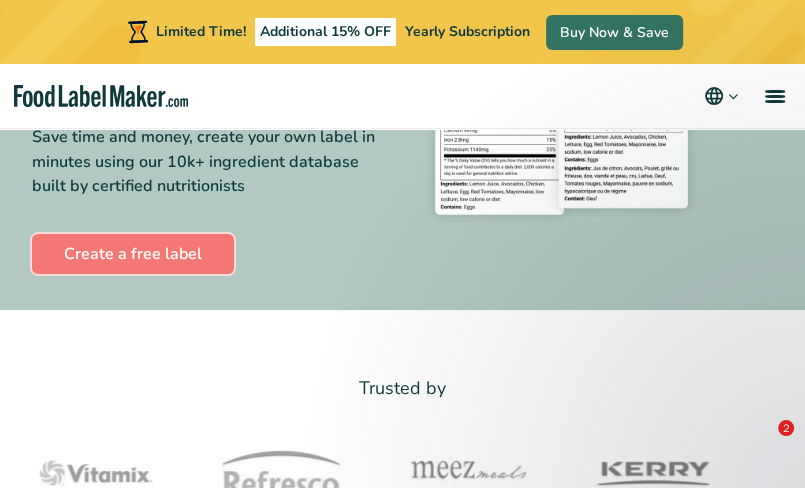 scroll, scrollTop: 300, scrollLeft: 0, axis: vertical 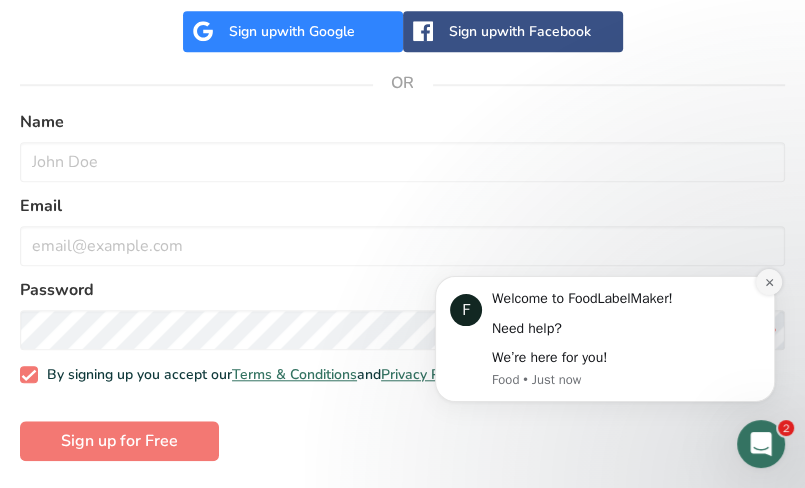 click 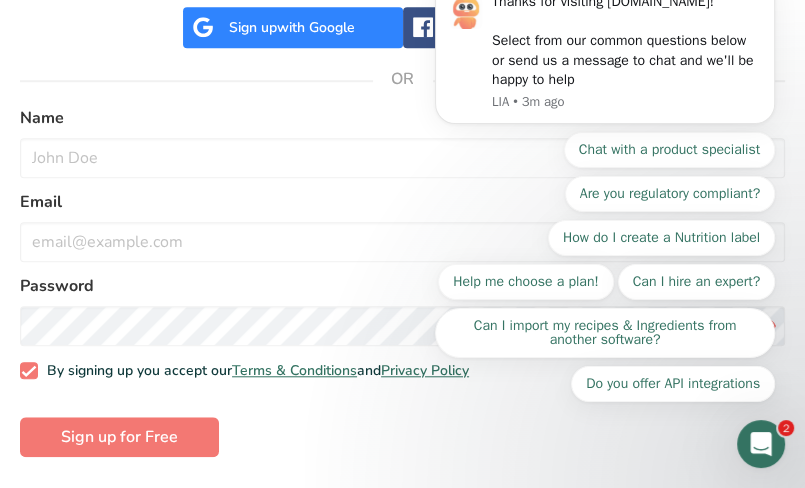 scroll, scrollTop: 805, scrollLeft: 0, axis: vertical 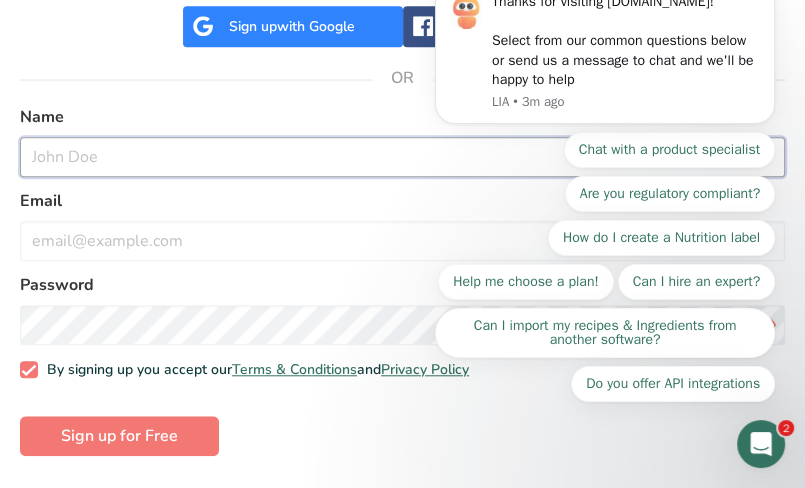 click at bounding box center (402, 157) 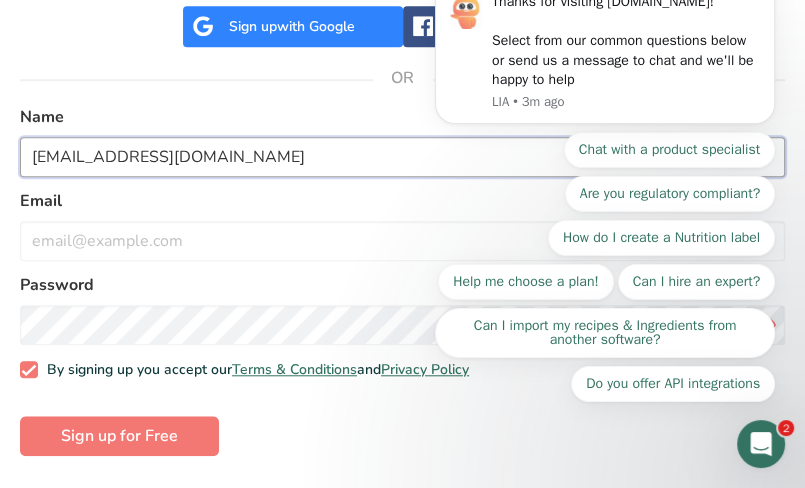 click on "[EMAIL_ADDRESS][DOMAIN_NAME]" at bounding box center [402, 157] 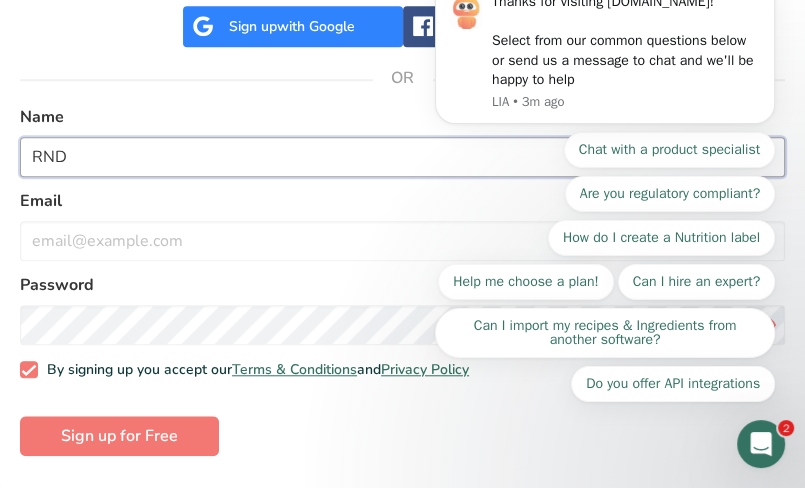 type on "RND" 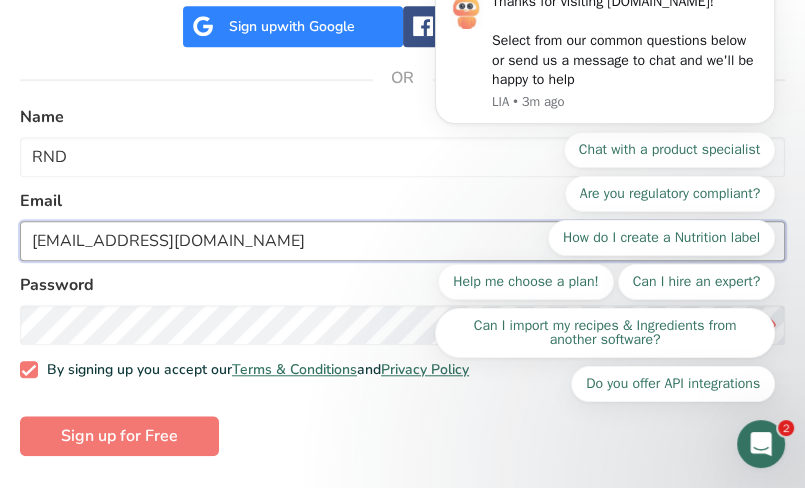 type on "[EMAIL_ADDRESS][DOMAIN_NAME]" 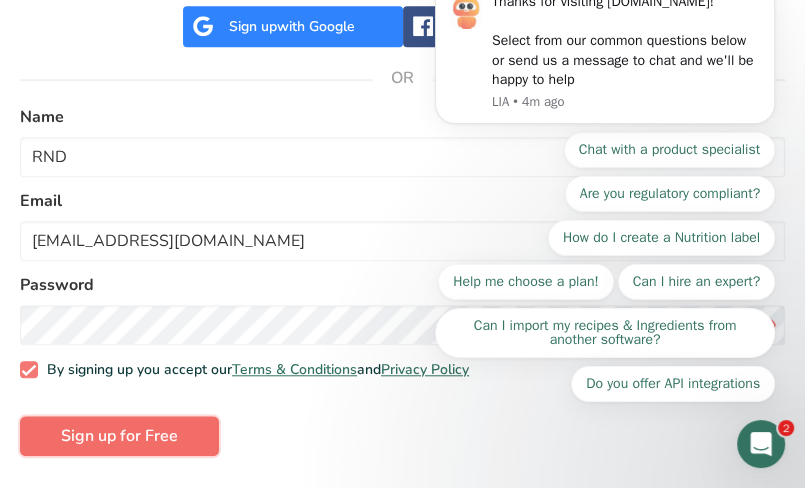 click on "Sign up for Free" at bounding box center [119, 436] 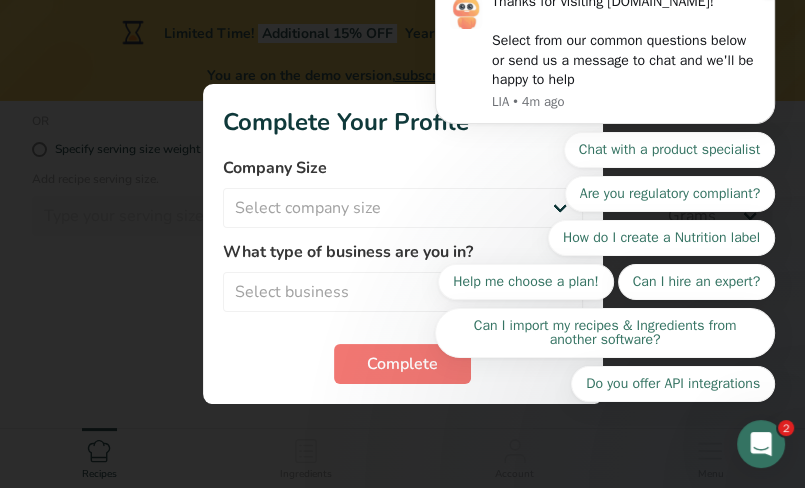 scroll, scrollTop: 0, scrollLeft: 0, axis: both 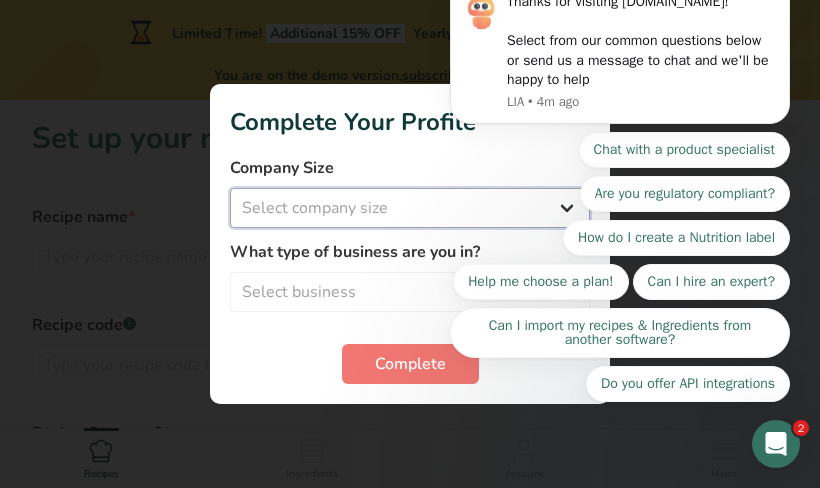 click on "Select company size
Fewer than 10 Employees
10 to 50 Employees
51 to 500 Employees
Over 500 Employees" at bounding box center [410, 208] 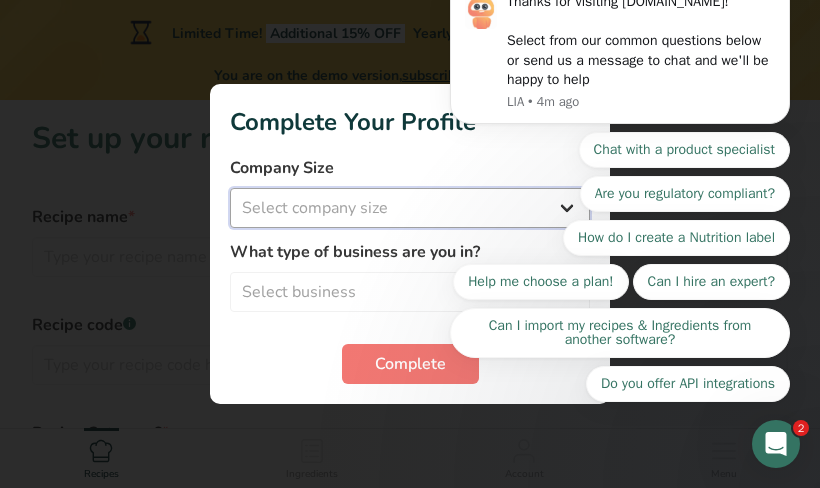 select on "3" 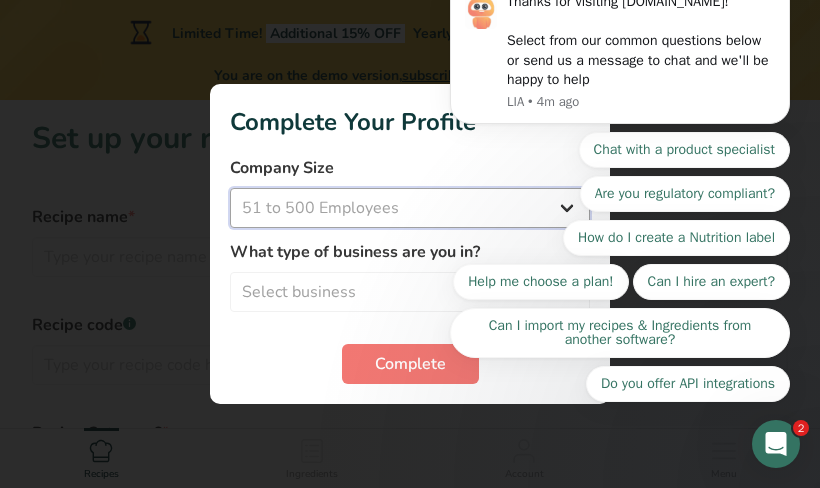 click on "Select company size
Fewer than 10 Employees
10 to 50 Employees
51 to 500 Employees
Over 500 Employees" at bounding box center [410, 208] 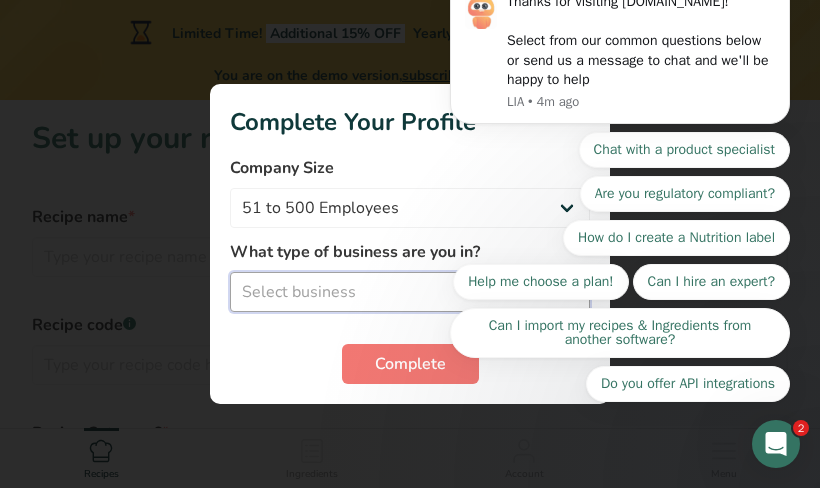 click on "Select business
Packaged Food Manufacturer
Restaurant & Cafe
Bakery
Meal Plans & Catering Company
Nutritionist
Food Blogger
Personal Trainer
Other" at bounding box center (410, 292) 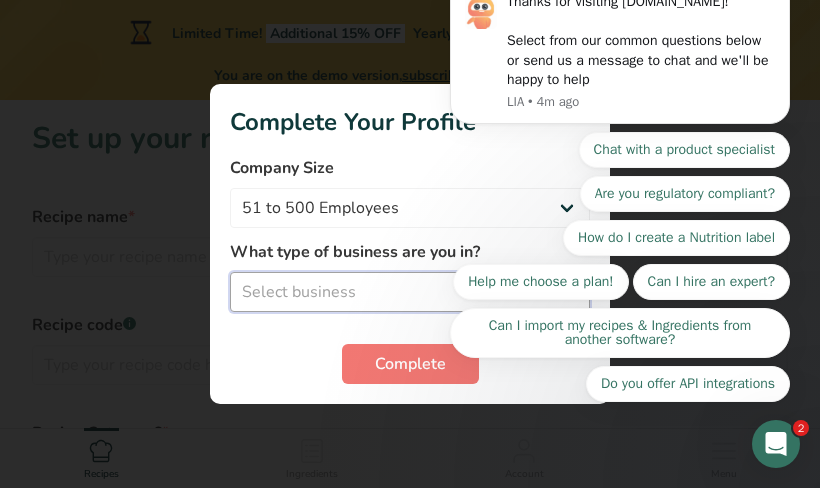 select on "1" 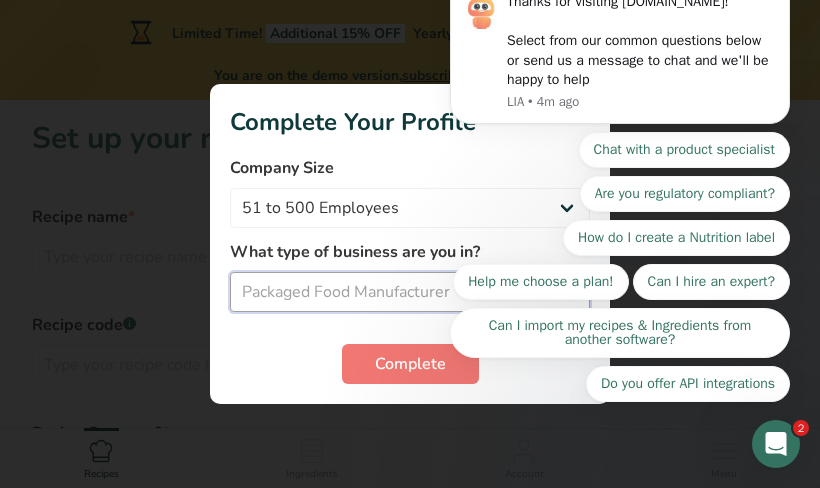 click on "Select business
Packaged Food Manufacturer
Restaurant & Cafe
Bakery
Meal Plans & Catering Company
Nutritionist
Food Blogger
Personal Trainer
Other" at bounding box center (410, 292) 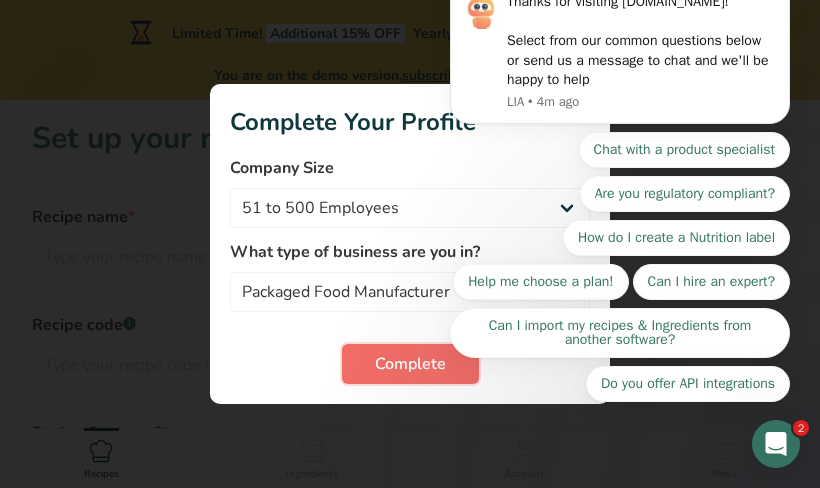click on "Complete" at bounding box center (410, 364) 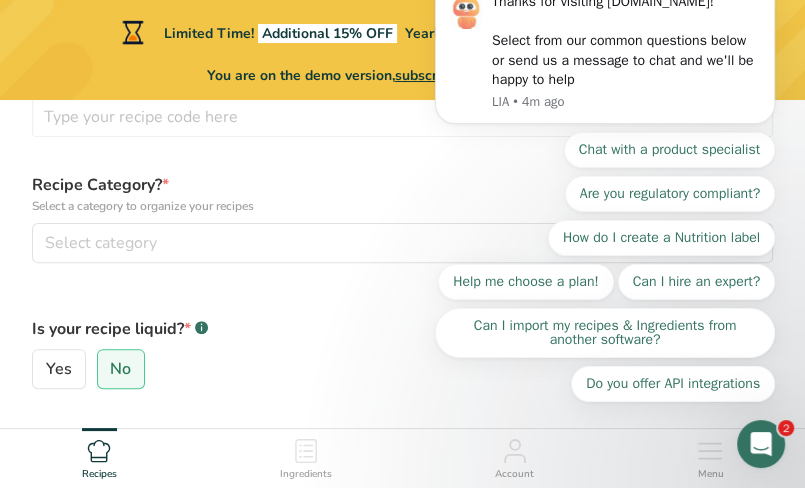 scroll, scrollTop: 400, scrollLeft: 0, axis: vertical 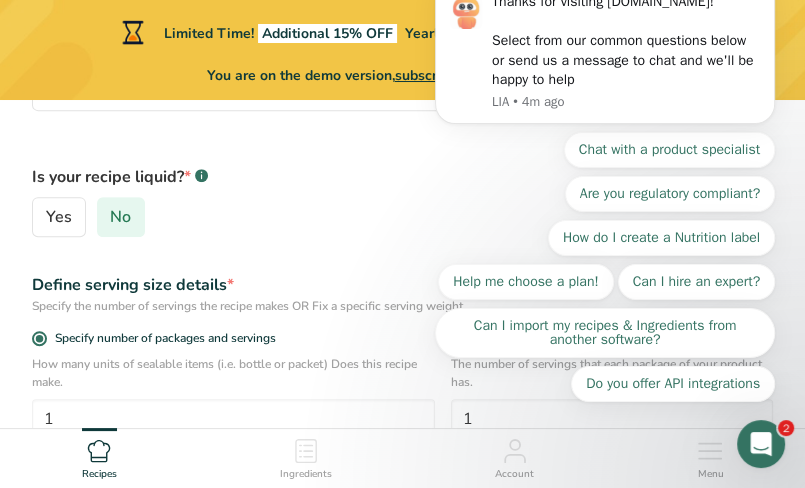 click on "No" at bounding box center [120, 217] 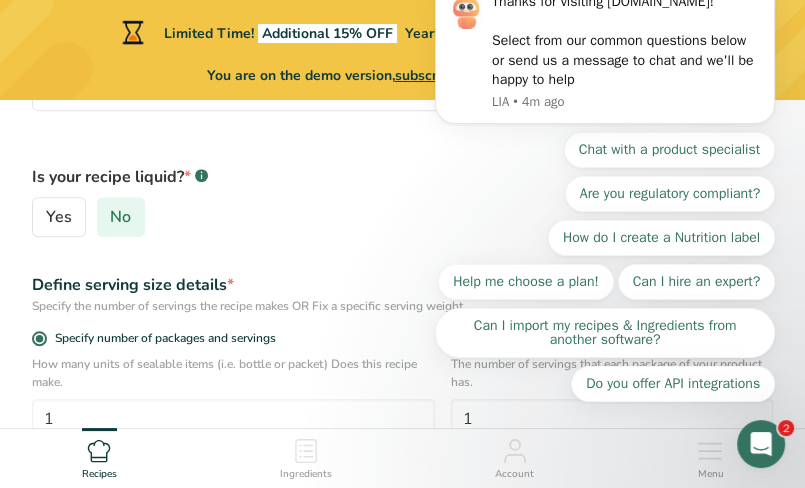 click on "No" at bounding box center [104, 217] 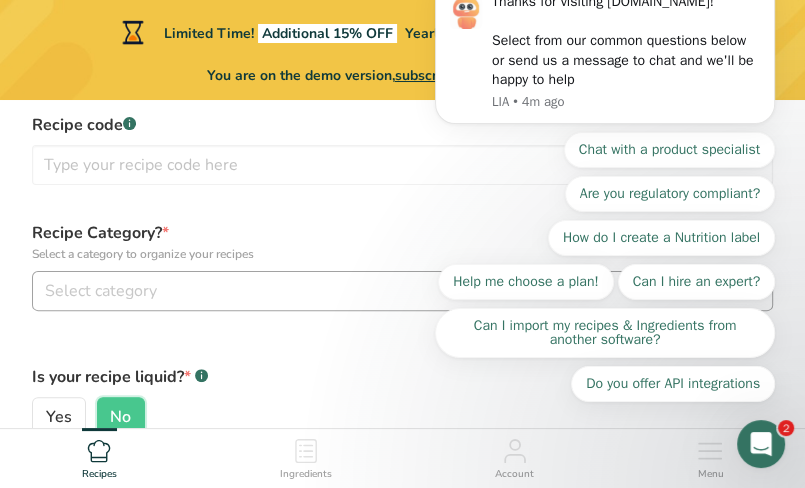 scroll, scrollTop: 0, scrollLeft: 0, axis: both 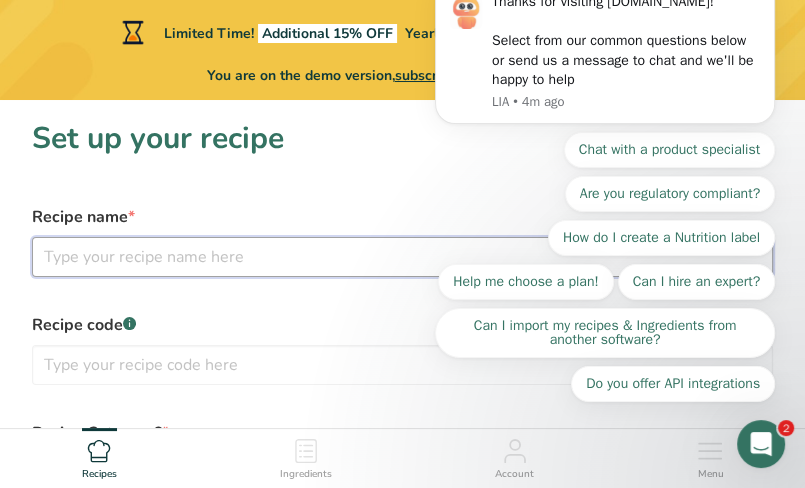 click at bounding box center [402, 257] 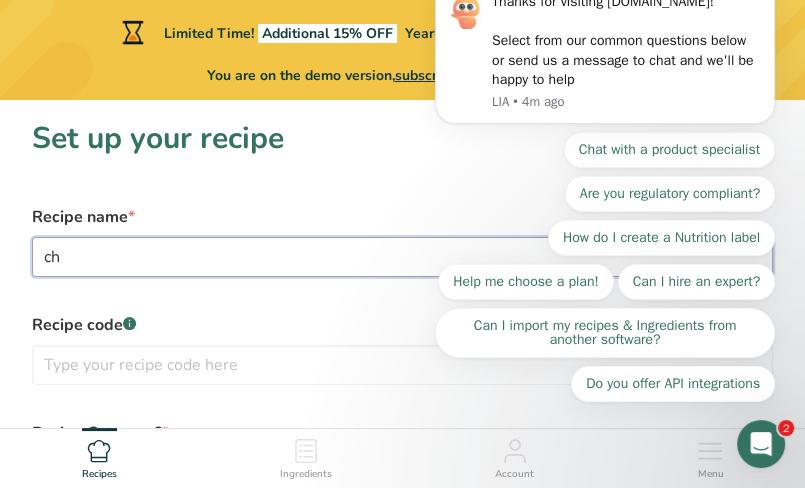 type on "c" 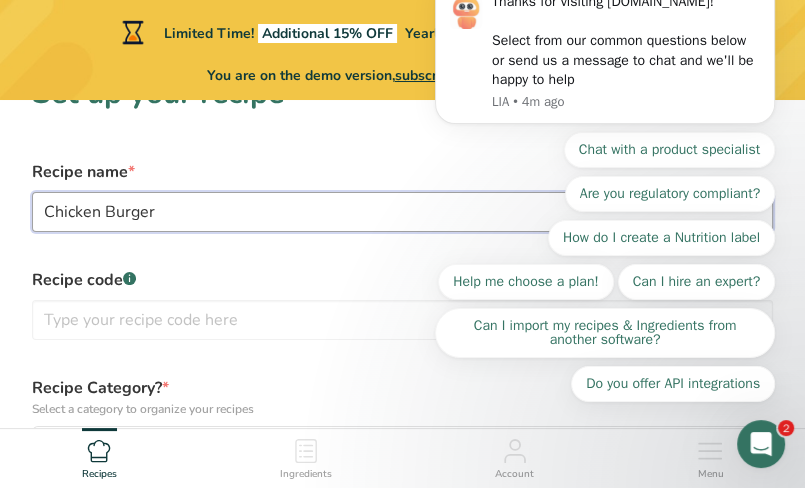 scroll, scrollTop: 100, scrollLeft: 0, axis: vertical 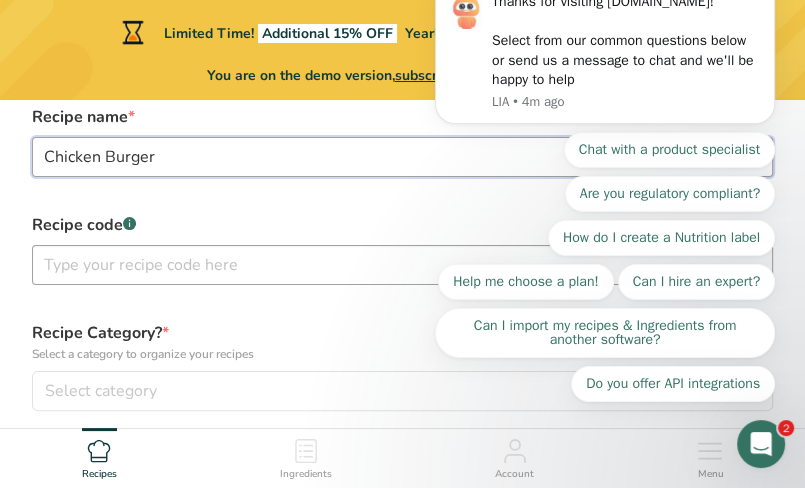 type on "Chicken Burger" 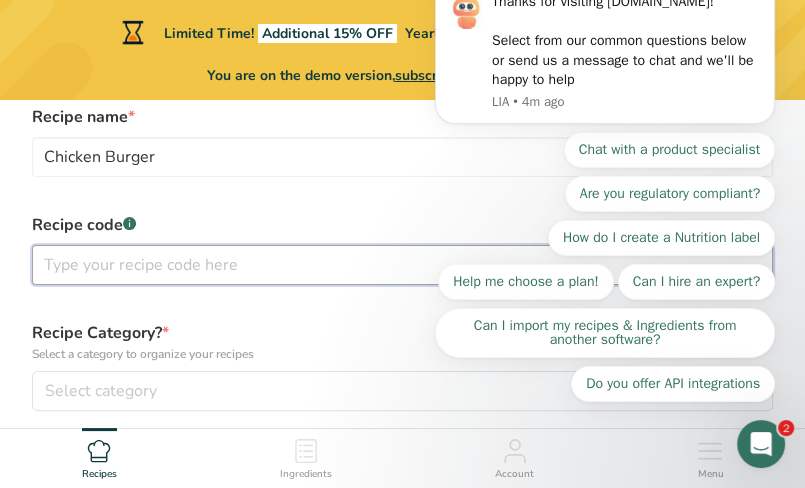 click at bounding box center (402, 265) 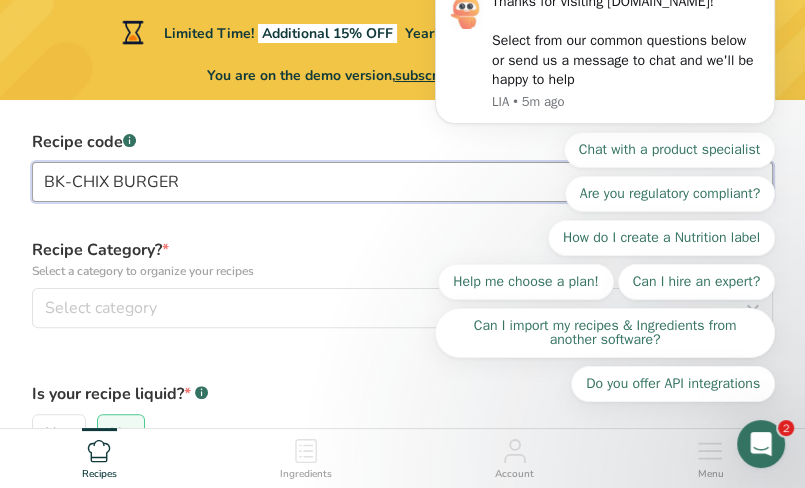 scroll, scrollTop: 200, scrollLeft: 0, axis: vertical 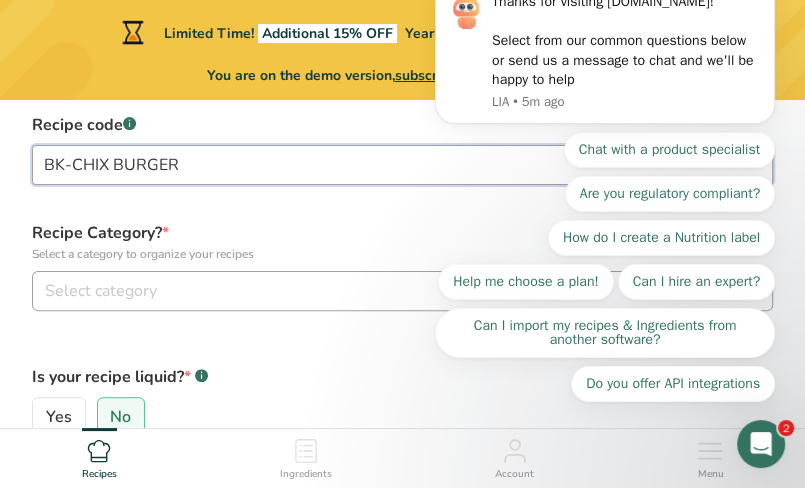 type on "BK-CHIX BURGER" 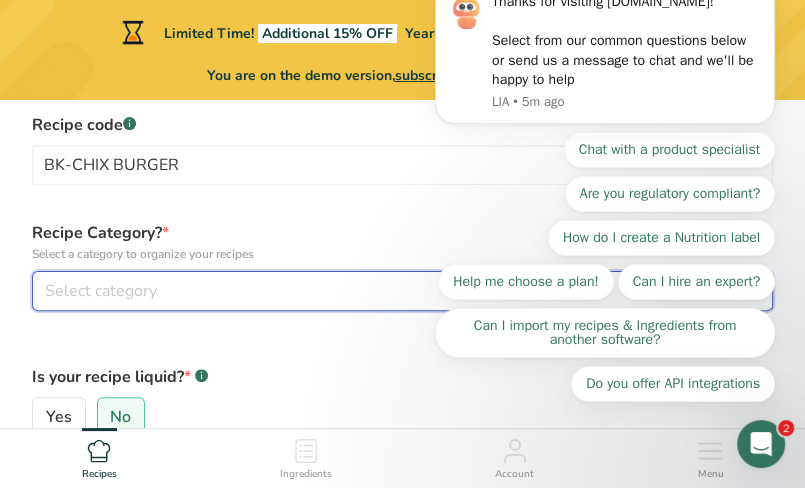 click on "Select category" at bounding box center [396, 291] 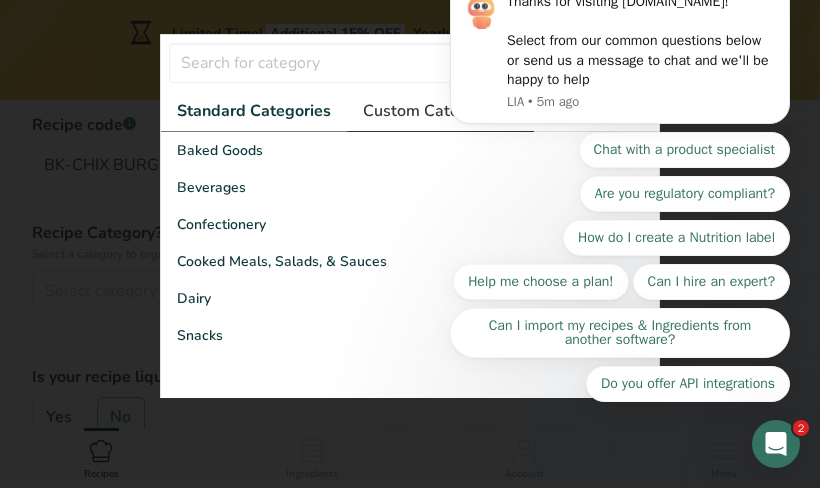 click on "Custom Categories
.a-a{fill:#347362;}.b-a{fill:#fff;}" at bounding box center [440, 111] 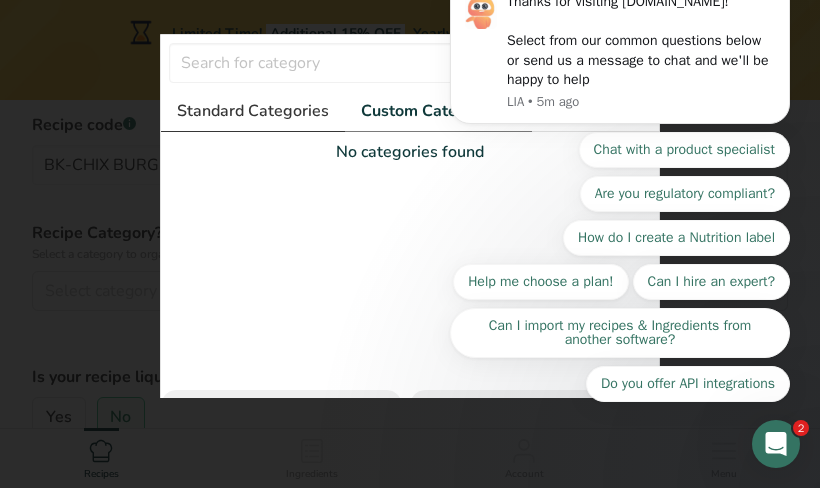 click on "Standard Categories" at bounding box center (253, 111) 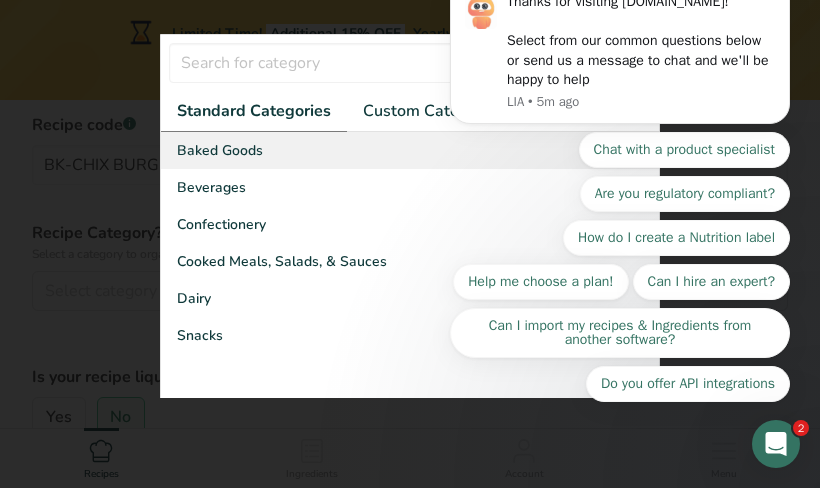 click on "Baked Goods" at bounding box center (220, 150) 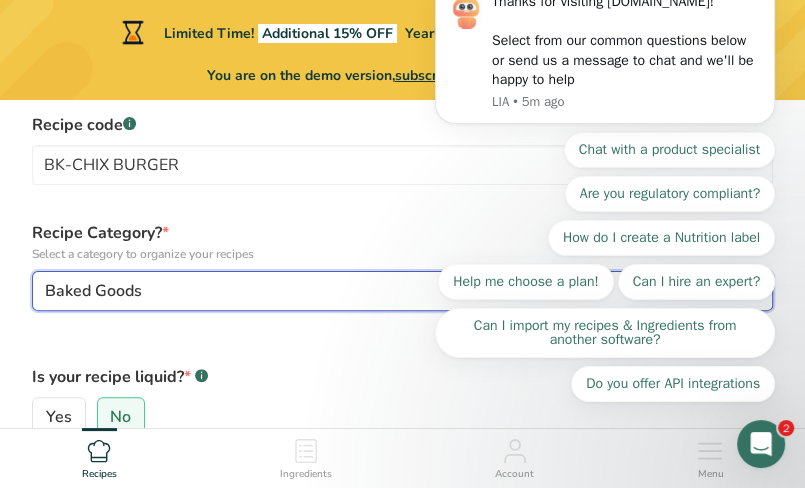 click on "Baked Goods" at bounding box center (396, 291) 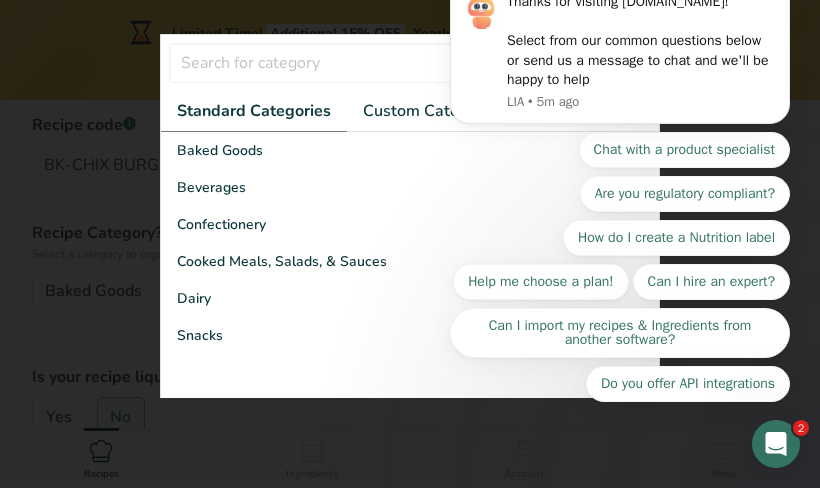 click at bounding box center [410, 244] 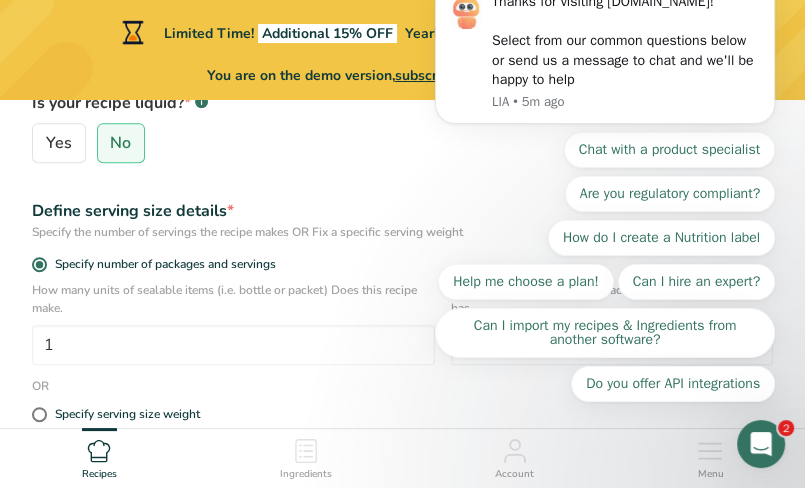 scroll, scrollTop: 600, scrollLeft: 0, axis: vertical 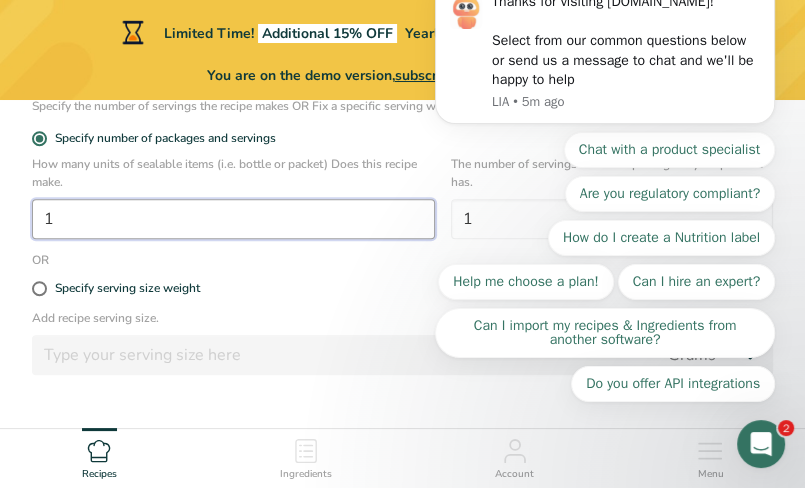 click on "1" at bounding box center (233, 219) 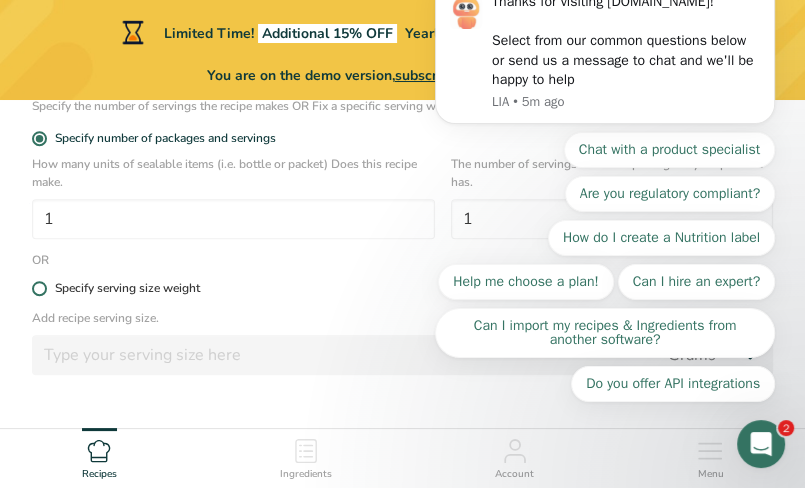 click on "Specify serving size weight" at bounding box center [127, 288] 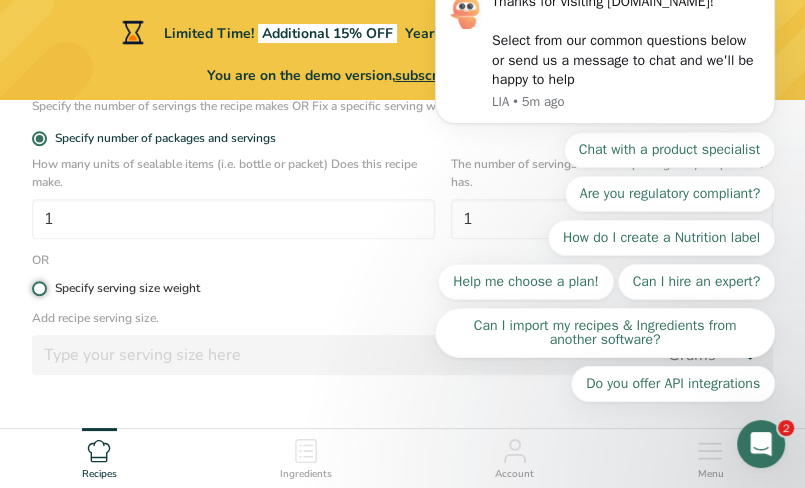 click on "Specify serving size weight" at bounding box center [38, 288] 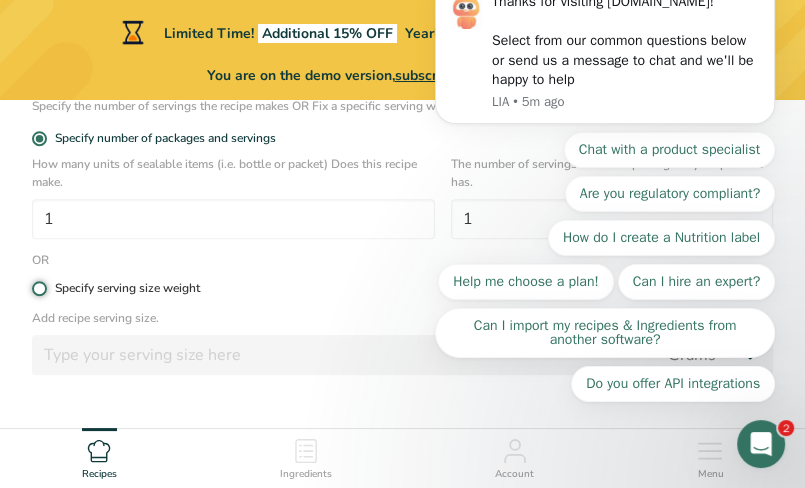 radio on "true" 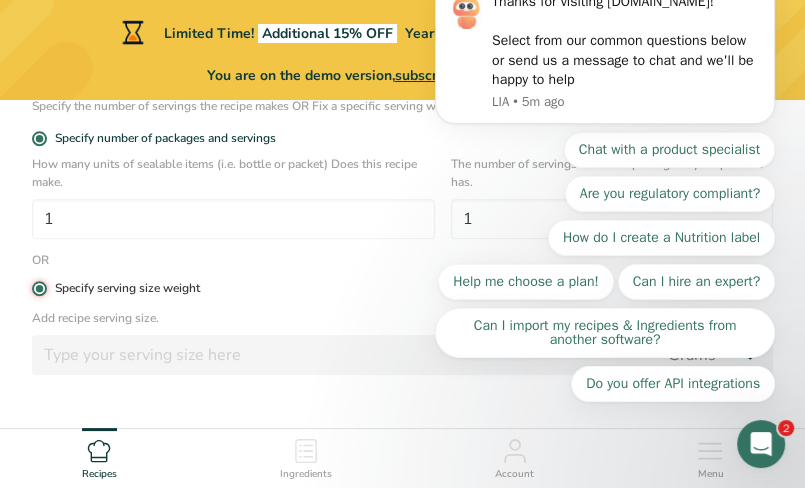 radio on "false" 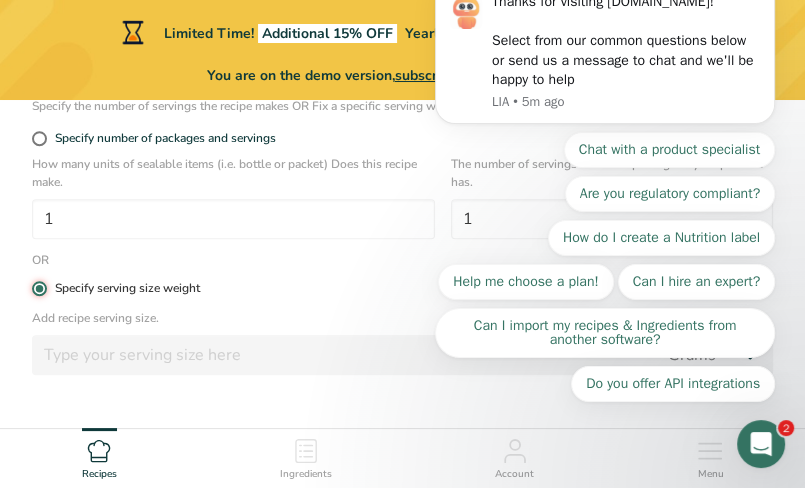 type 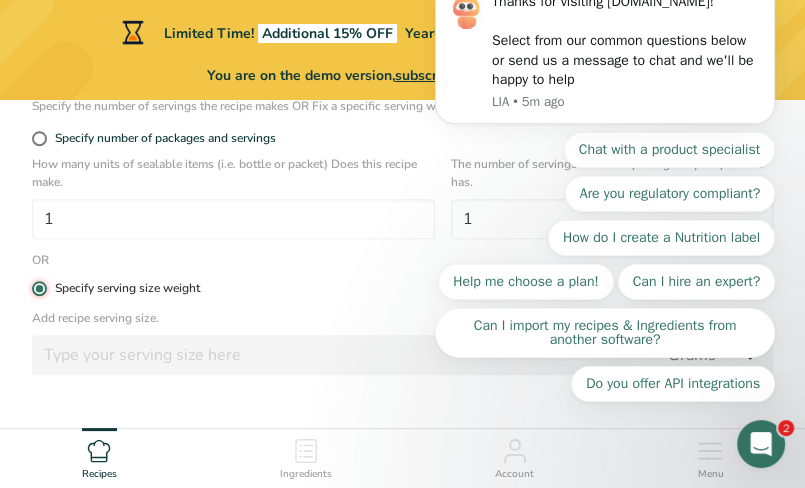 type 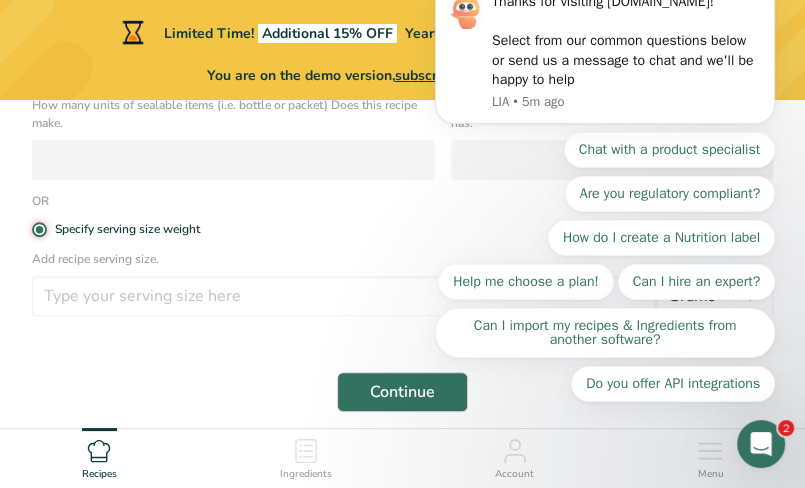 scroll, scrollTop: 700, scrollLeft: 0, axis: vertical 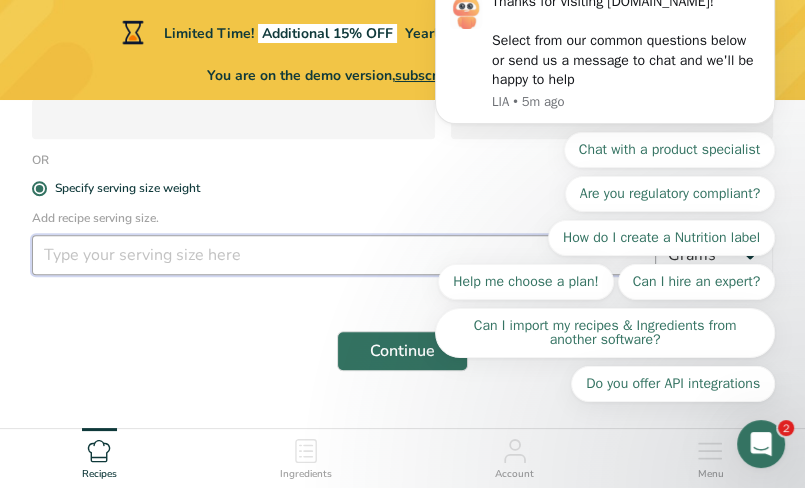 click at bounding box center [344, 255] 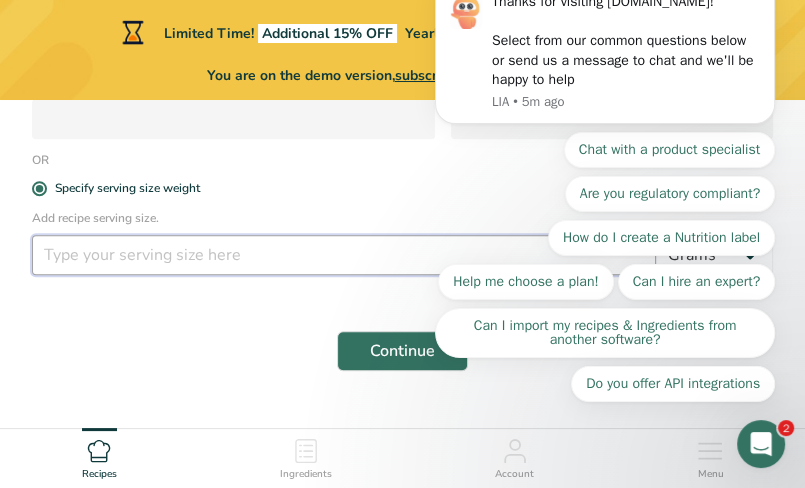 scroll, scrollTop: 600, scrollLeft: 0, axis: vertical 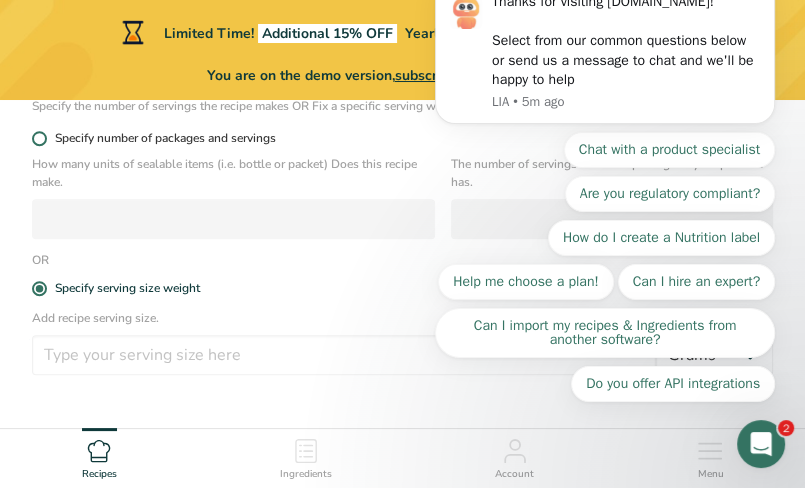click at bounding box center [39, 138] 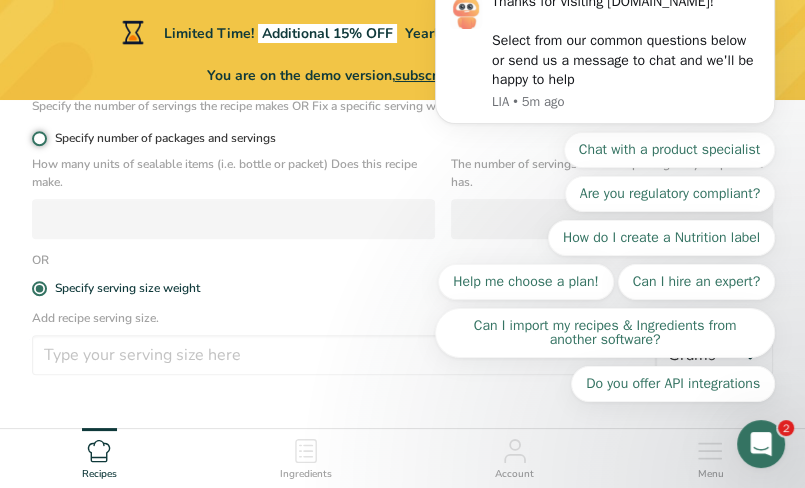 click on "Specify number of packages and servings" at bounding box center [38, 138] 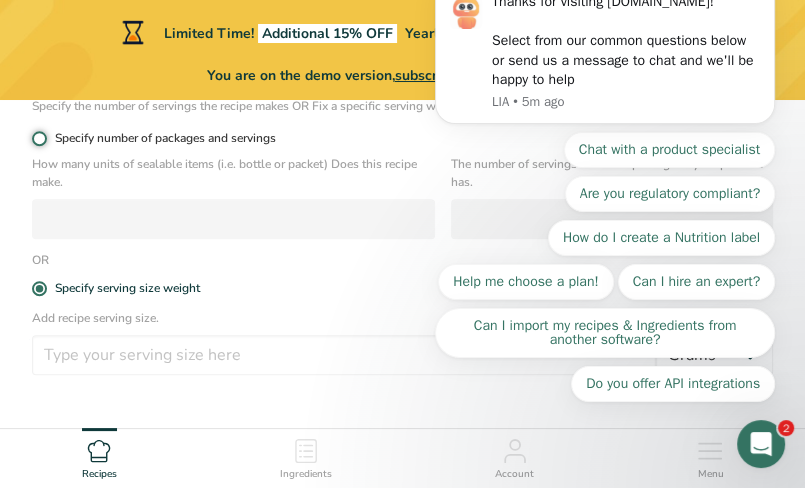 radio on "true" 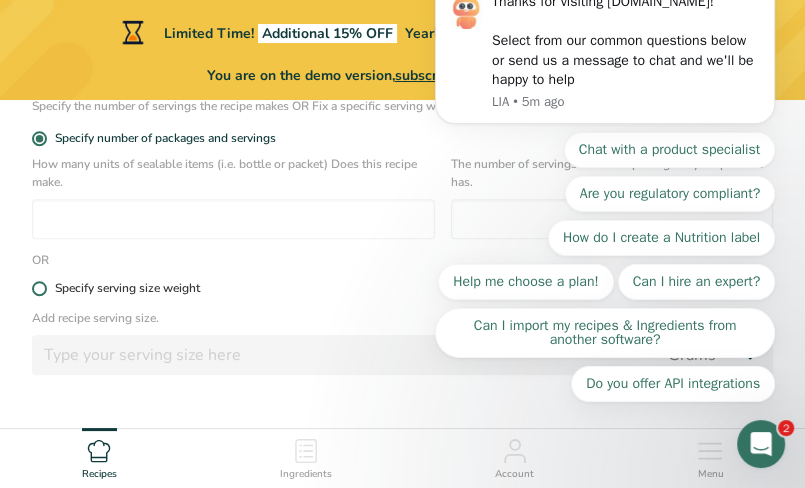 click at bounding box center [39, 288] 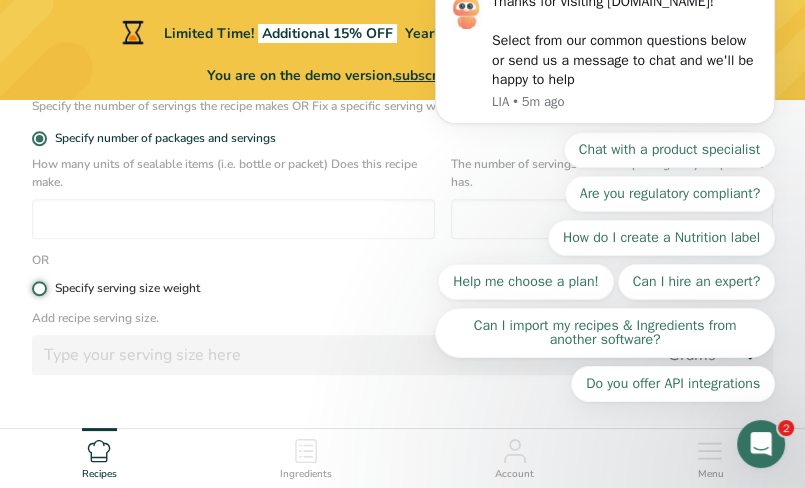 click on "Specify serving size weight" at bounding box center (38, 288) 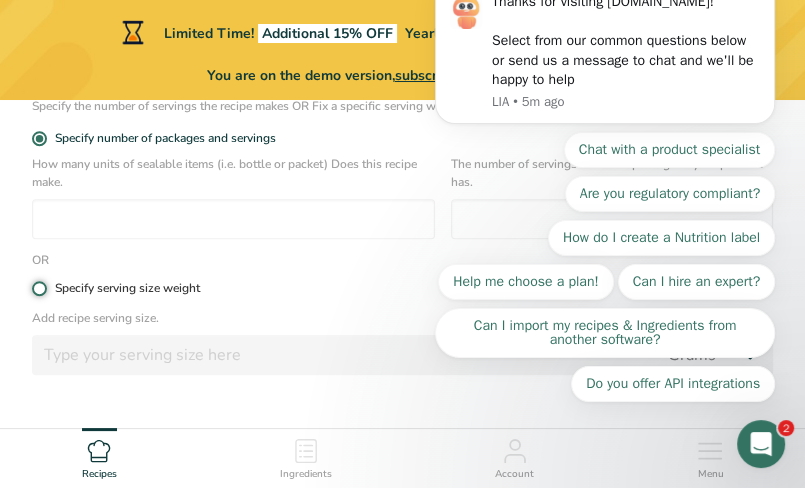 radio on "true" 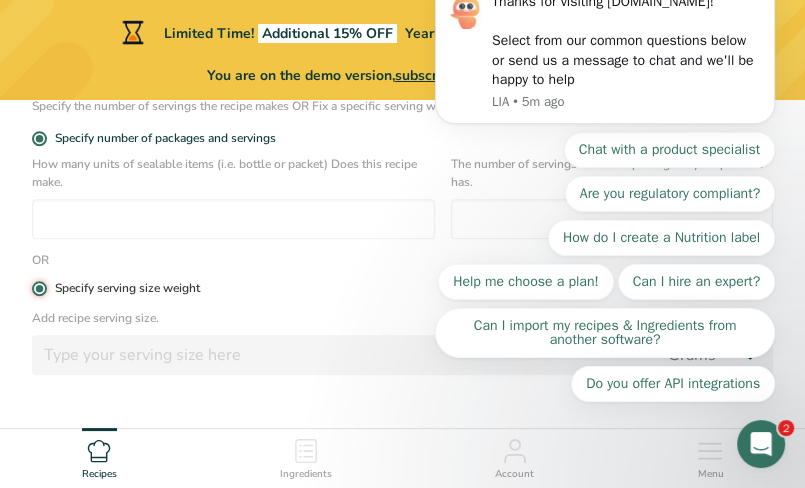 radio on "false" 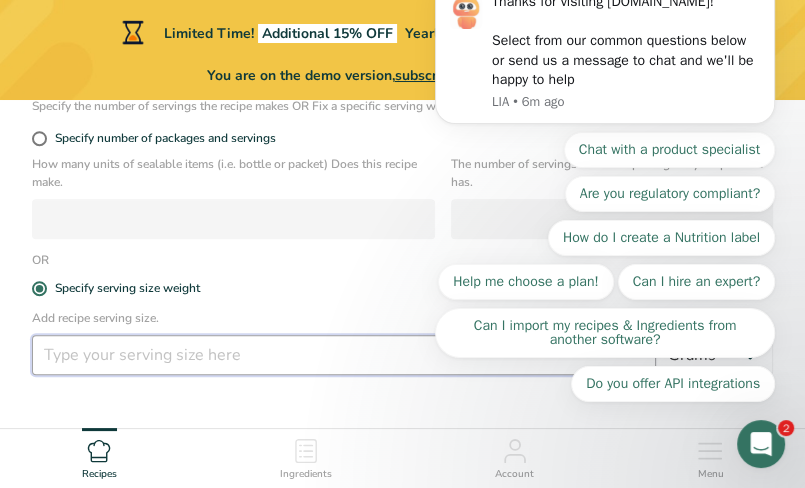 click at bounding box center (344, 355) 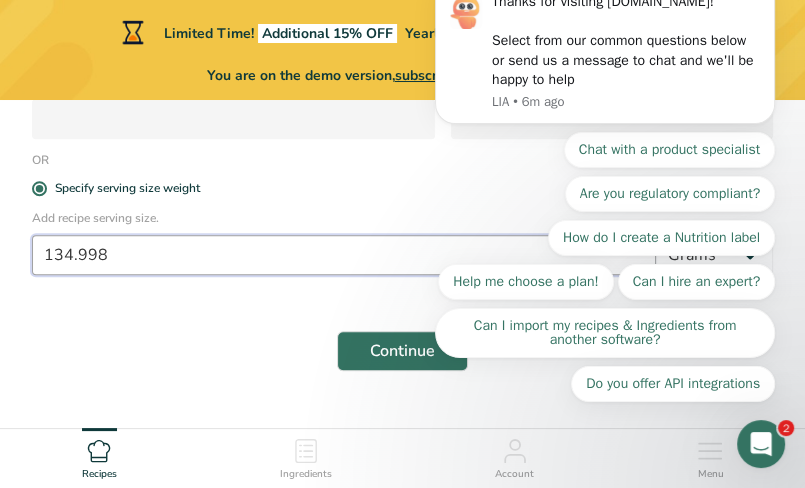 scroll, scrollTop: 739, scrollLeft: 0, axis: vertical 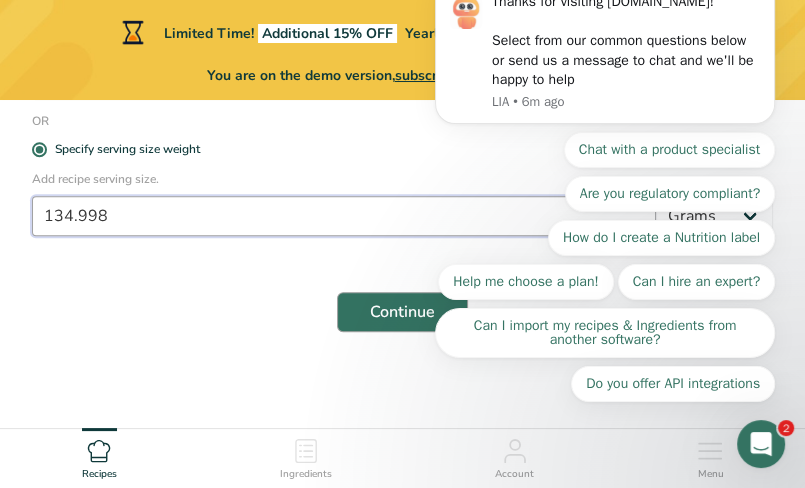 type on "134.998" 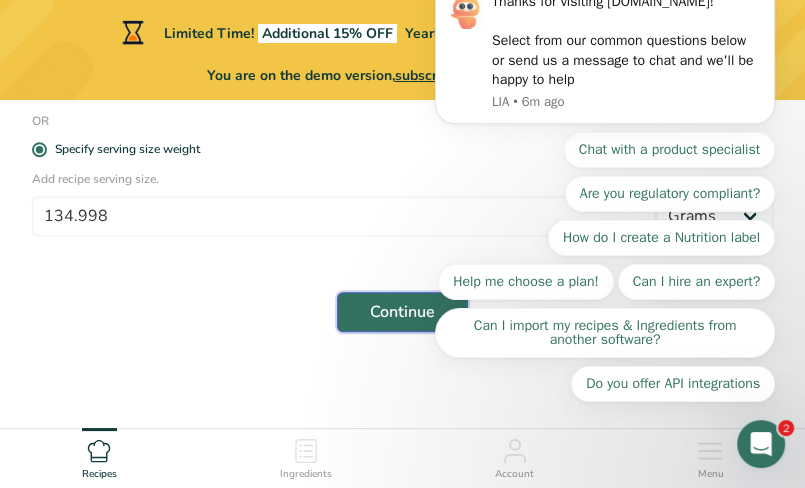 click on "Continue" at bounding box center (402, 312) 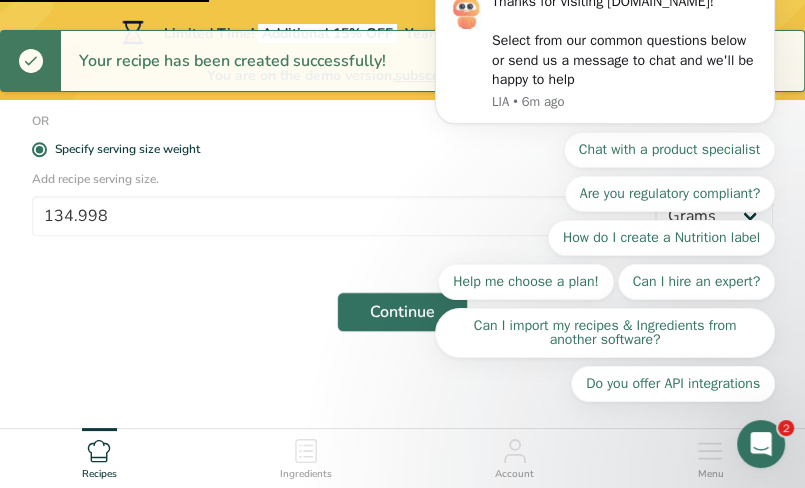 click 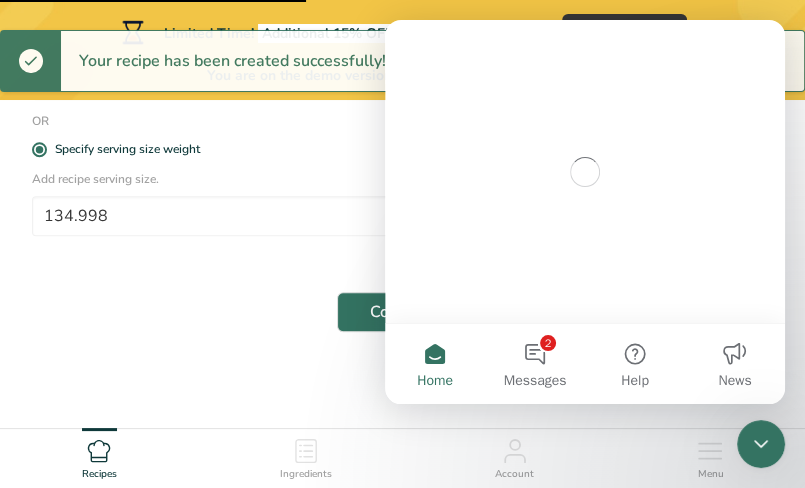 scroll, scrollTop: 0, scrollLeft: 0, axis: both 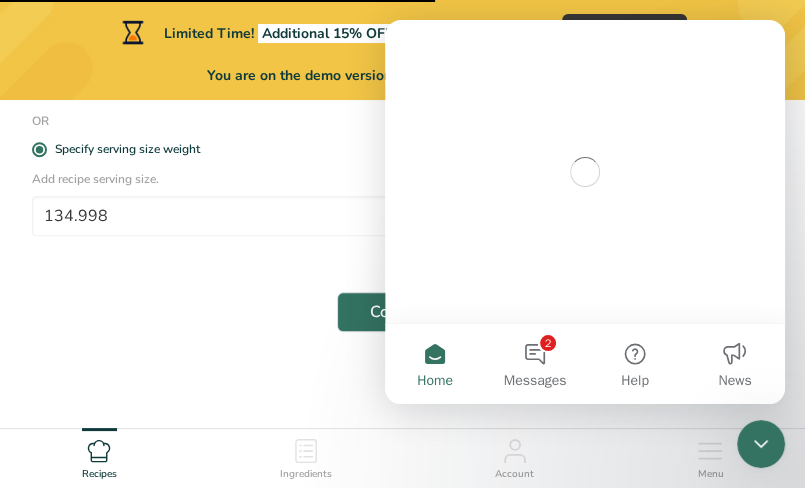 click 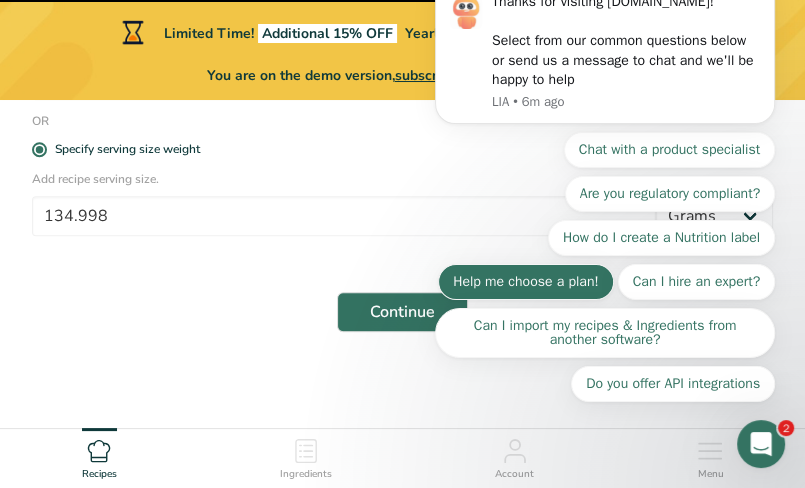 scroll, scrollTop: 0, scrollLeft: 0, axis: both 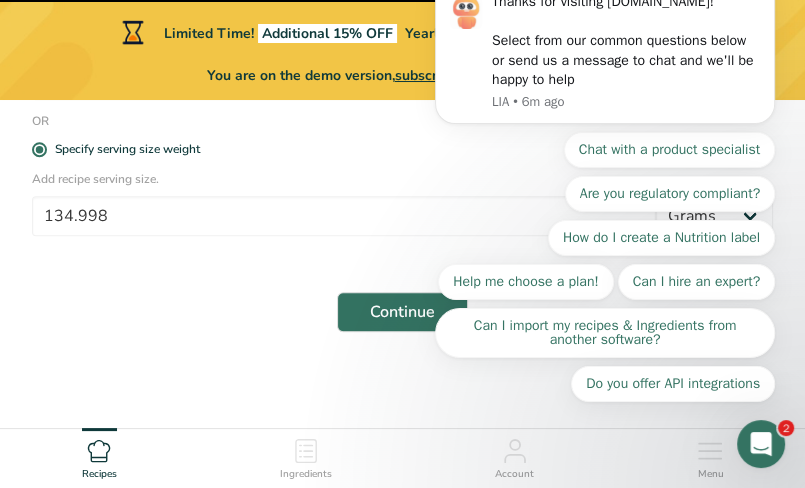 click 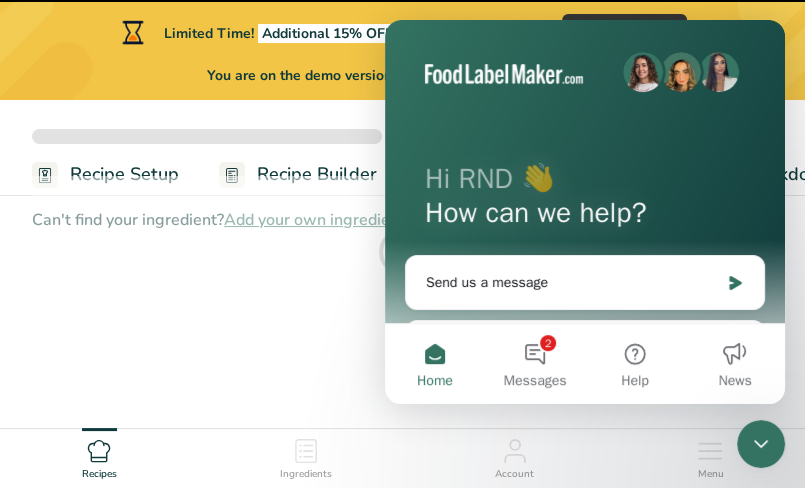 scroll, scrollTop: 0, scrollLeft: 0, axis: both 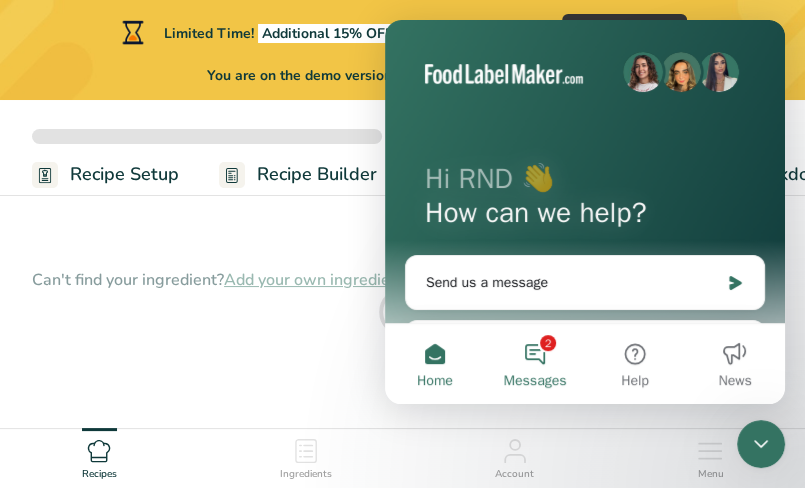 click on "Messages" at bounding box center (535, 381) 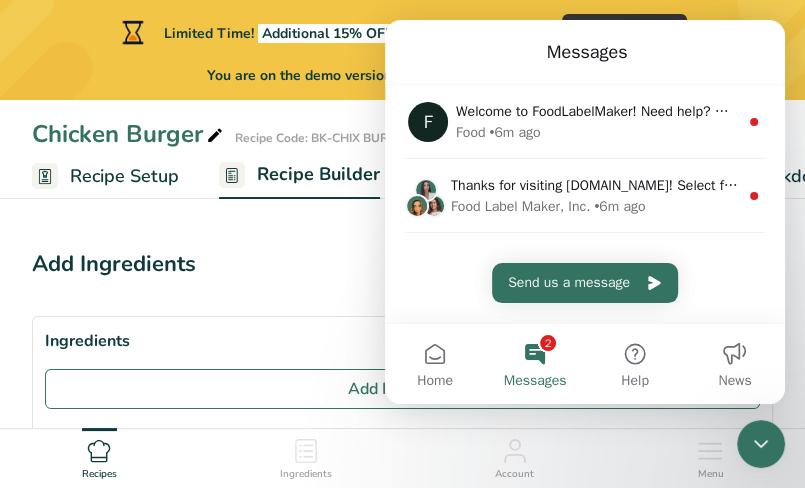 click on "2 Messages" at bounding box center (535, 364) 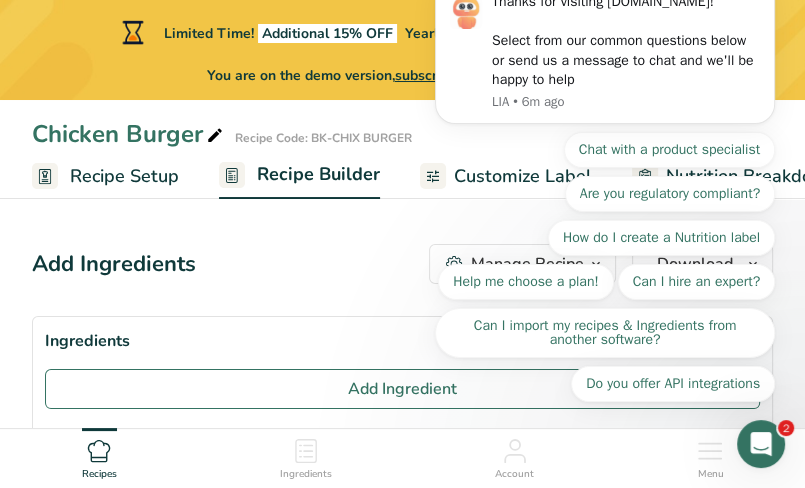 scroll, scrollTop: 0, scrollLeft: 0, axis: both 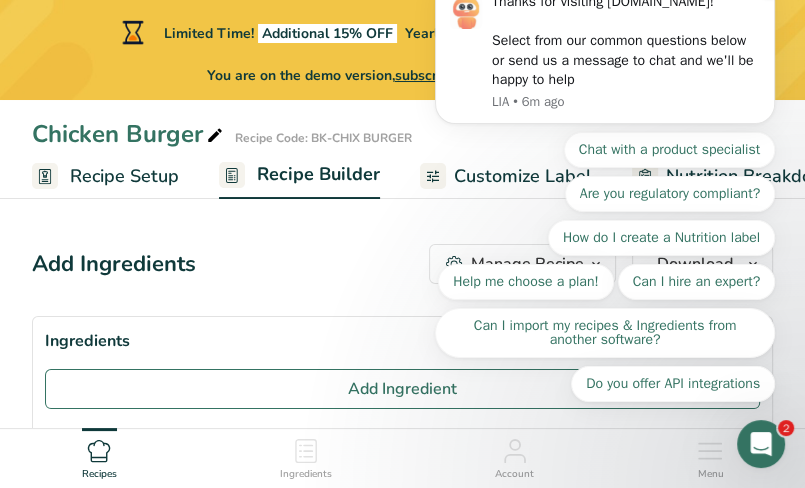 click on "Thanks for visiting [DOMAIN_NAME]! Select from our common questions below or send us a message to chat and we'll be happy to help" at bounding box center (626, 41) 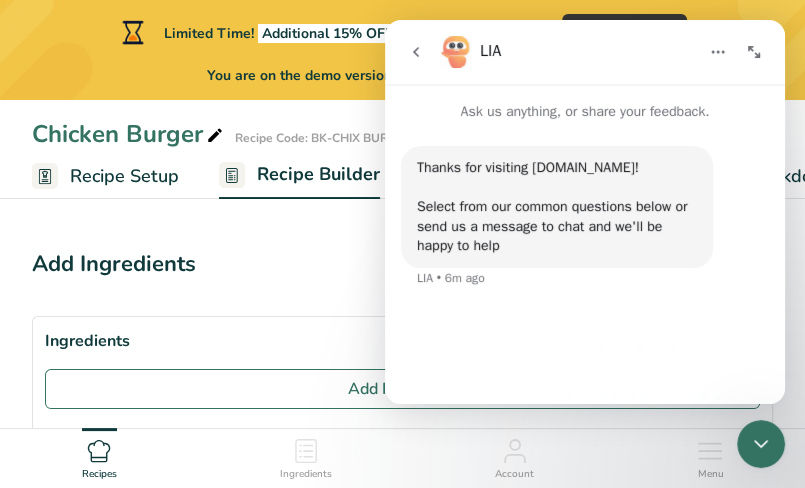 scroll, scrollTop: 312, scrollLeft: 0, axis: vertical 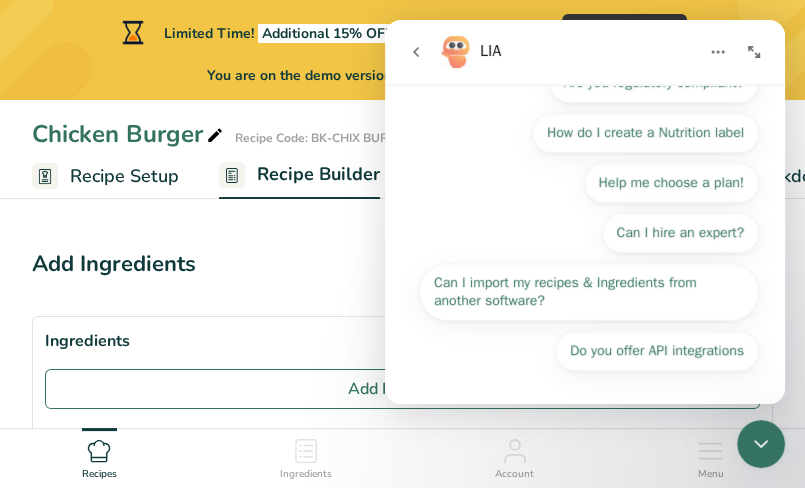 click 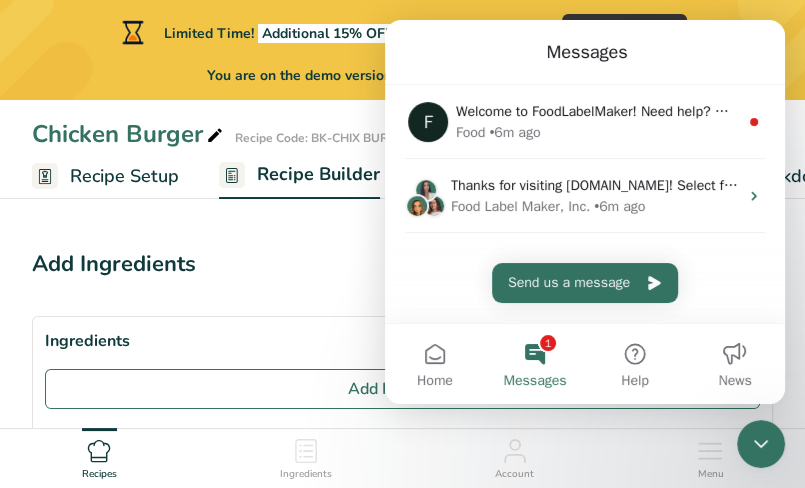 scroll, scrollTop: 272, scrollLeft: 0, axis: vertical 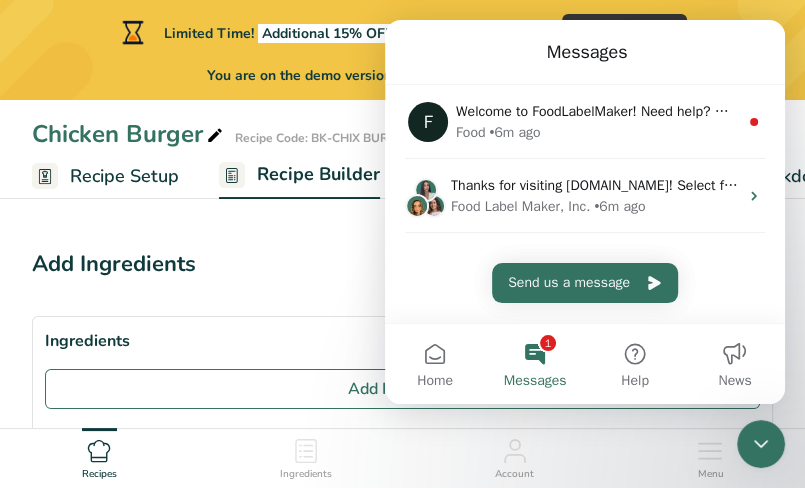 click 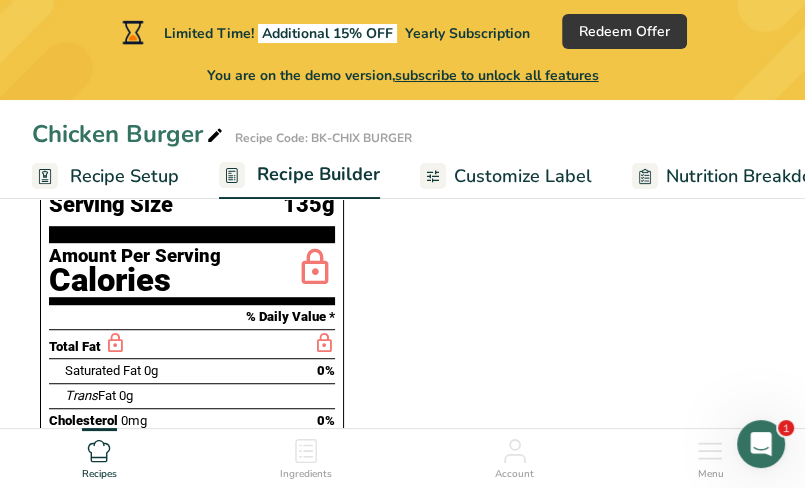scroll, scrollTop: 600, scrollLeft: 0, axis: vertical 